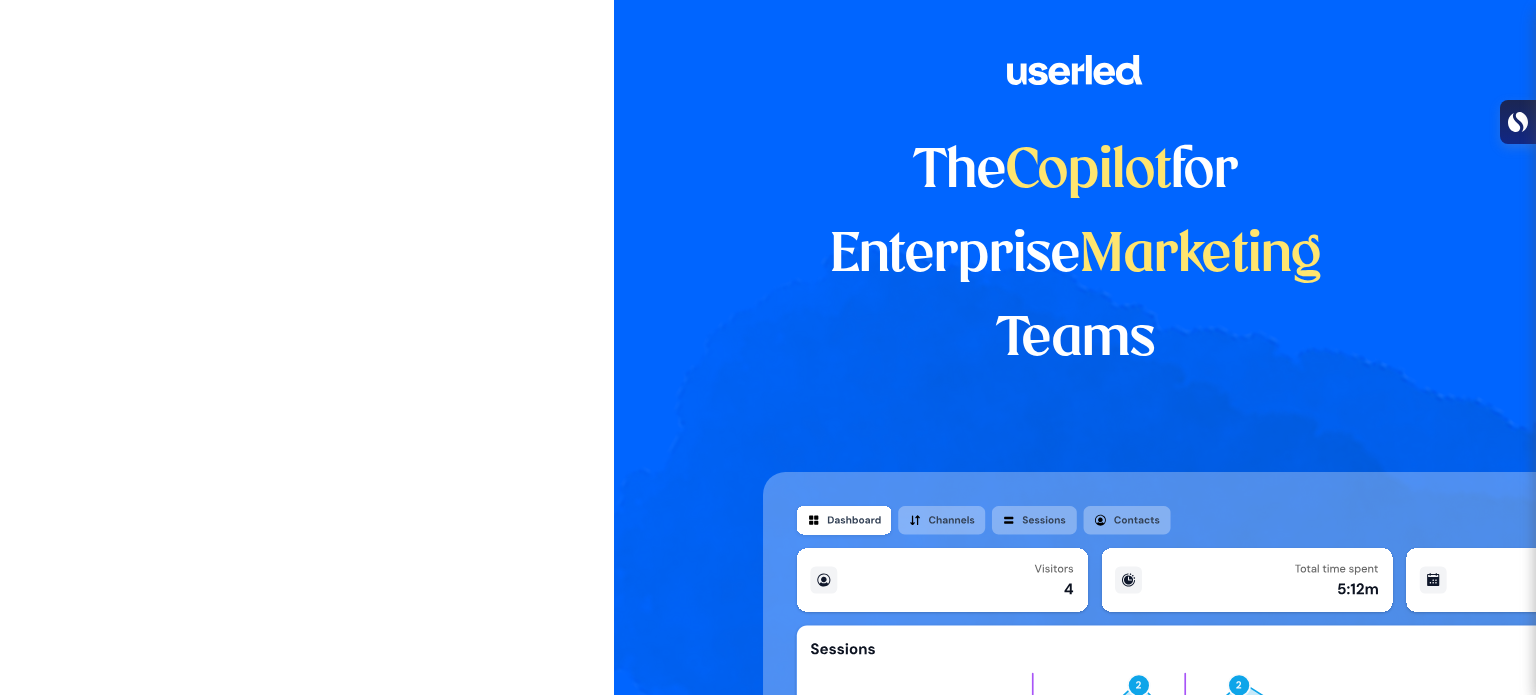 scroll, scrollTop: 0, scrollLeft: 0, axis: both 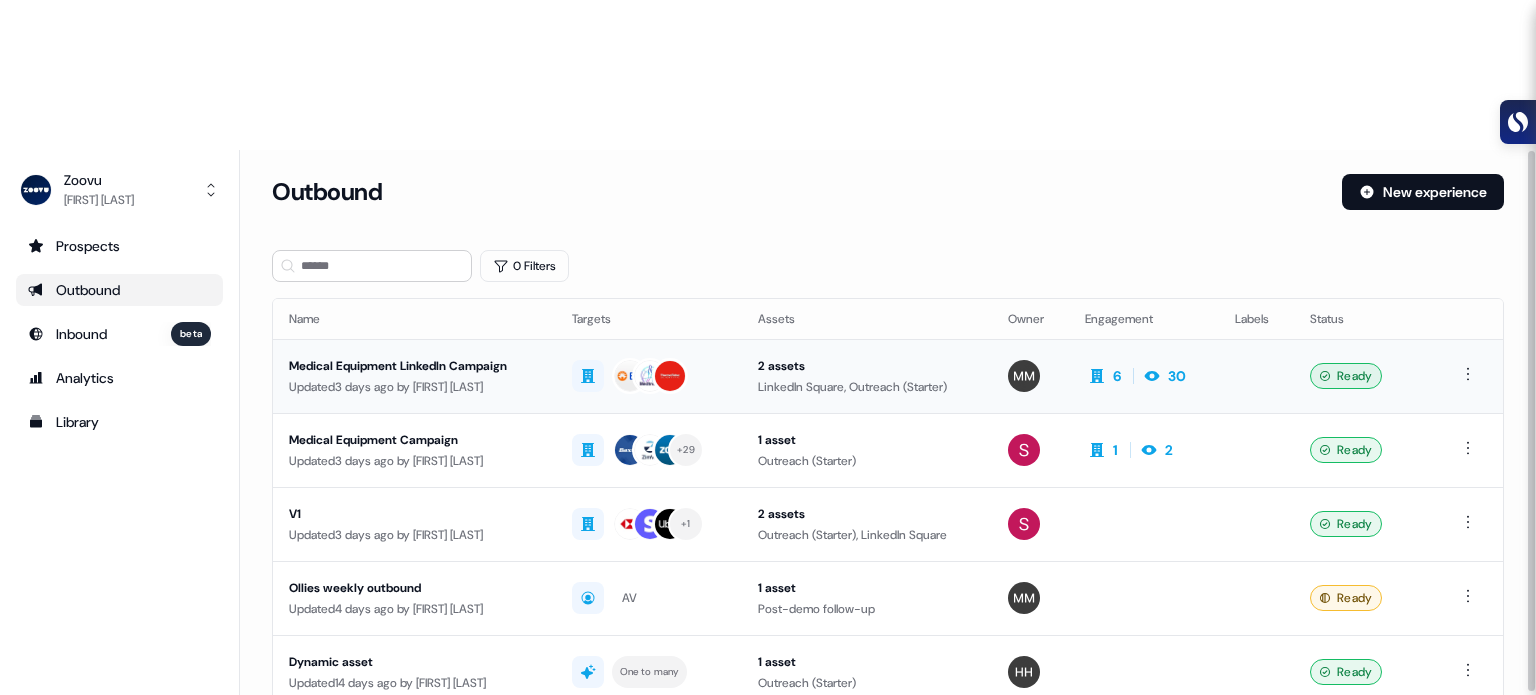 click on "Medical Equipment LinkedIn Campaign" at bounding box center (414, 366) 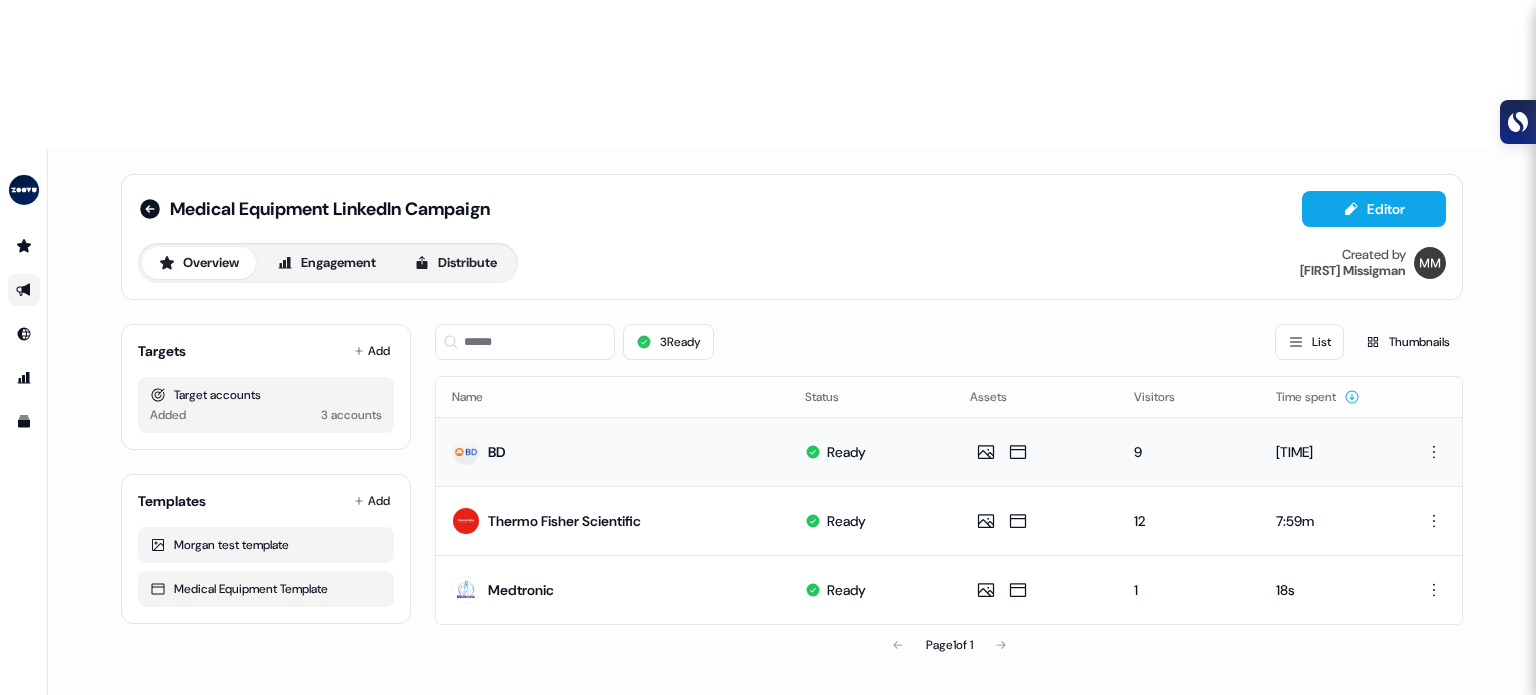 click on "BD" at bounding box center [497, 452] 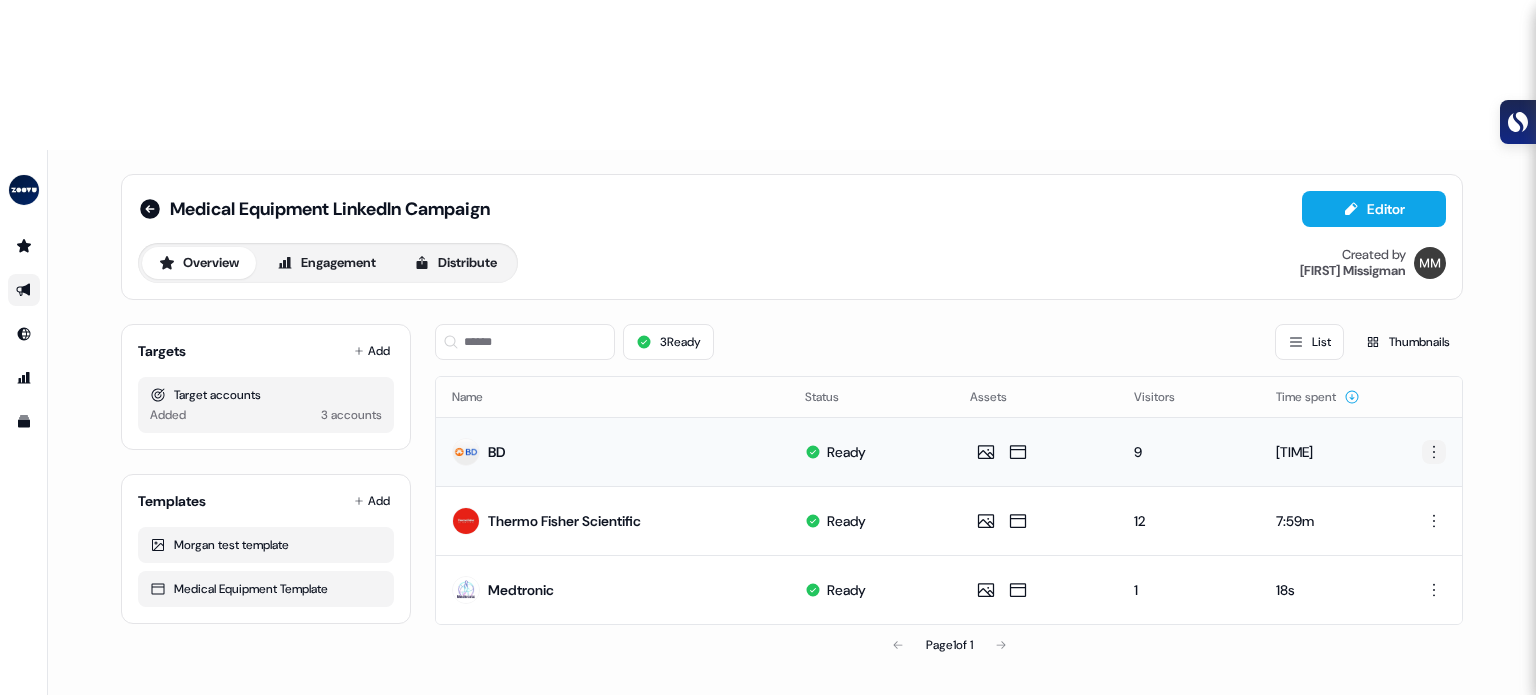 click on "For the best experience switch devices to a bigger screen. Go to Userled.io   Medical Equipment LinkedIn Campaign Editor Overview Engagement Distribute Created by [FIRST]   [LAST] Targets Add Target   accounts Added 3   accounts Templates Add [FIRST] test template Medical Equipment Template 3  Ready List Thumbnails Name Status Assets Visitors Time spent BD Ready 9 [TIME] Thermo Fisher Scientific Ready 12 [TIME] Medtronic Ready 1 [TIME] Page  1  of 1" at bounding box center [768, 422] 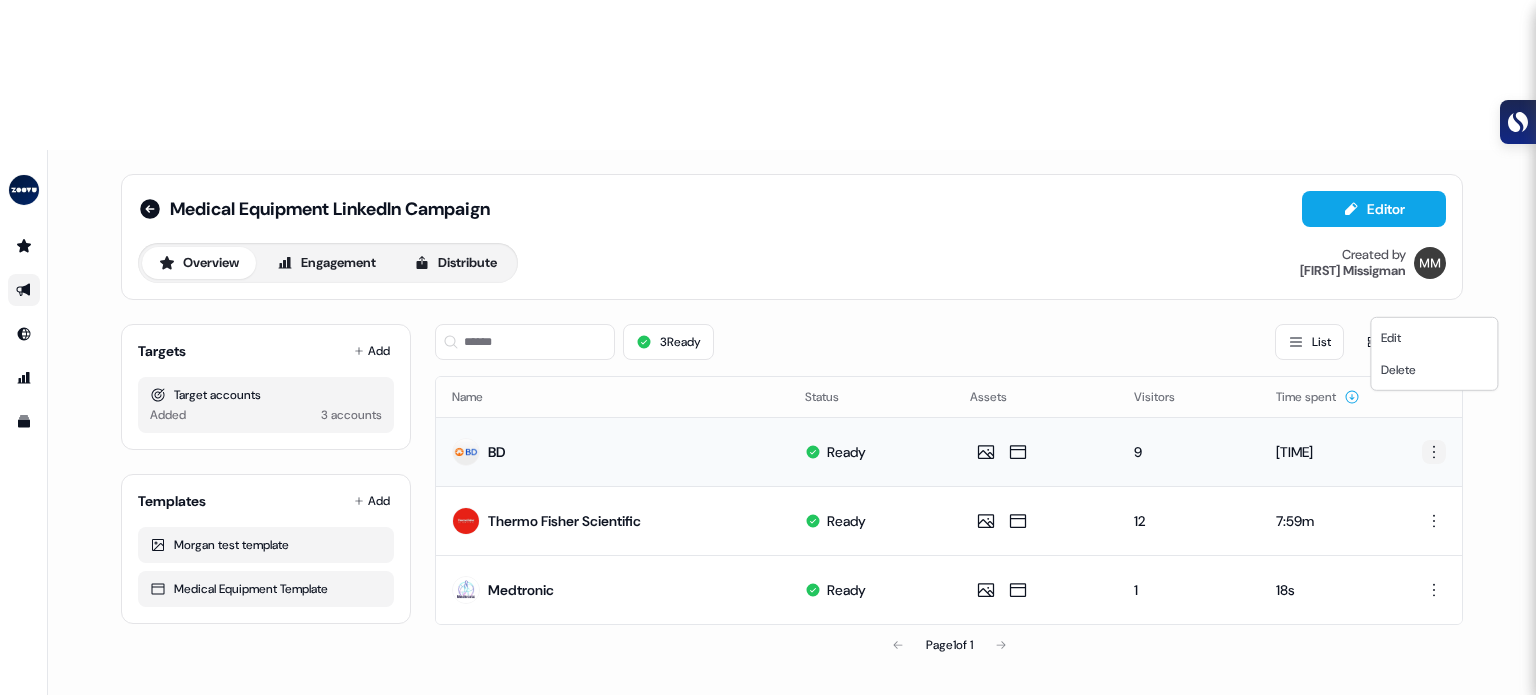 click on "For the best experience switch devices to a bigger screen. Go to Userled.io   Medical Equipment LinkedIn Campaign Editor Overview Engagement Distribute Created by [FIRST]   [LAST] Targets Add Target   accounts Added 3   accounts Templates Add [FIRST] test template Medical Equipment Template 3  Ready List Thumbnails Name Status Assets Visitors Time spent BD Ready 9 [TIME] Thermo Fisher Scientific Ready 12 [TIME] Medtronic Ready 1 [TIME] Page  1  of 1 Edit Delete" at bounding box center [768, 422] 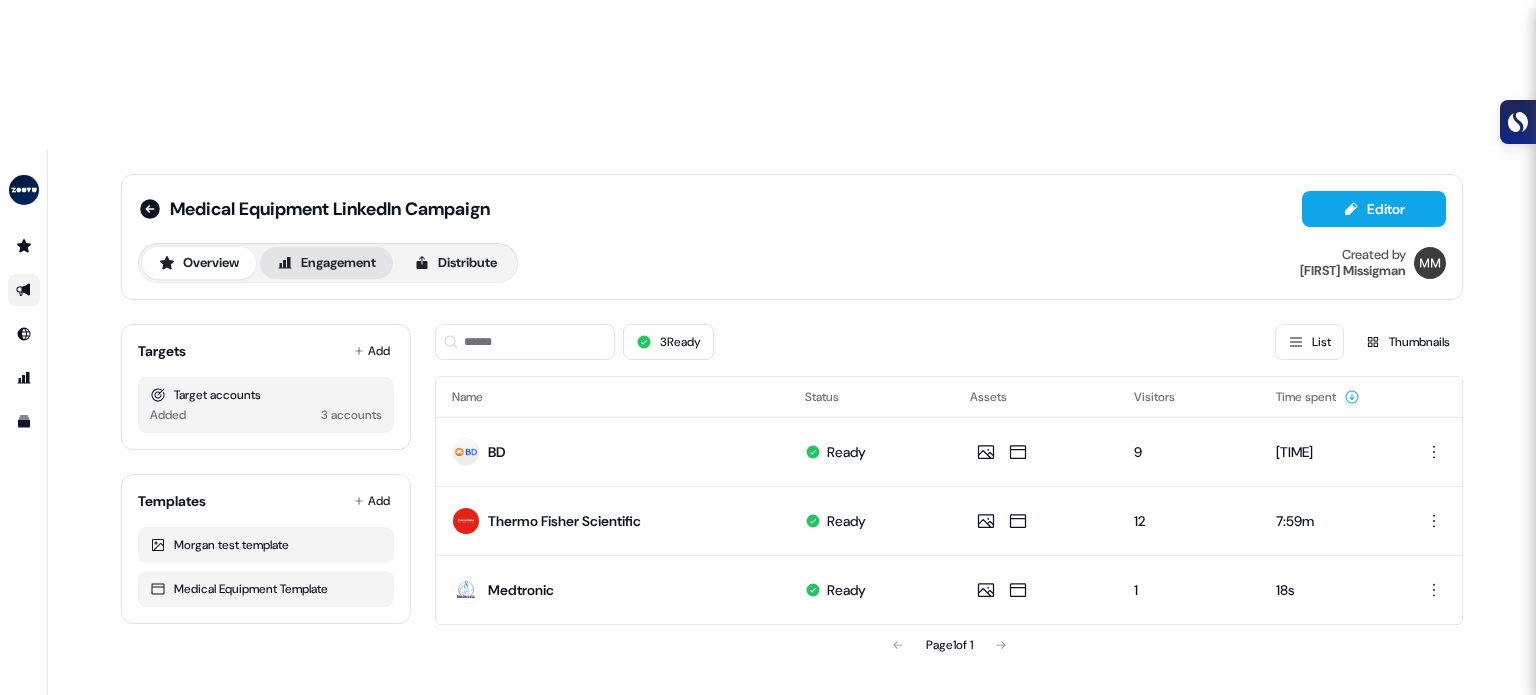 click on "Engagement" at bounding box center (326, 263) 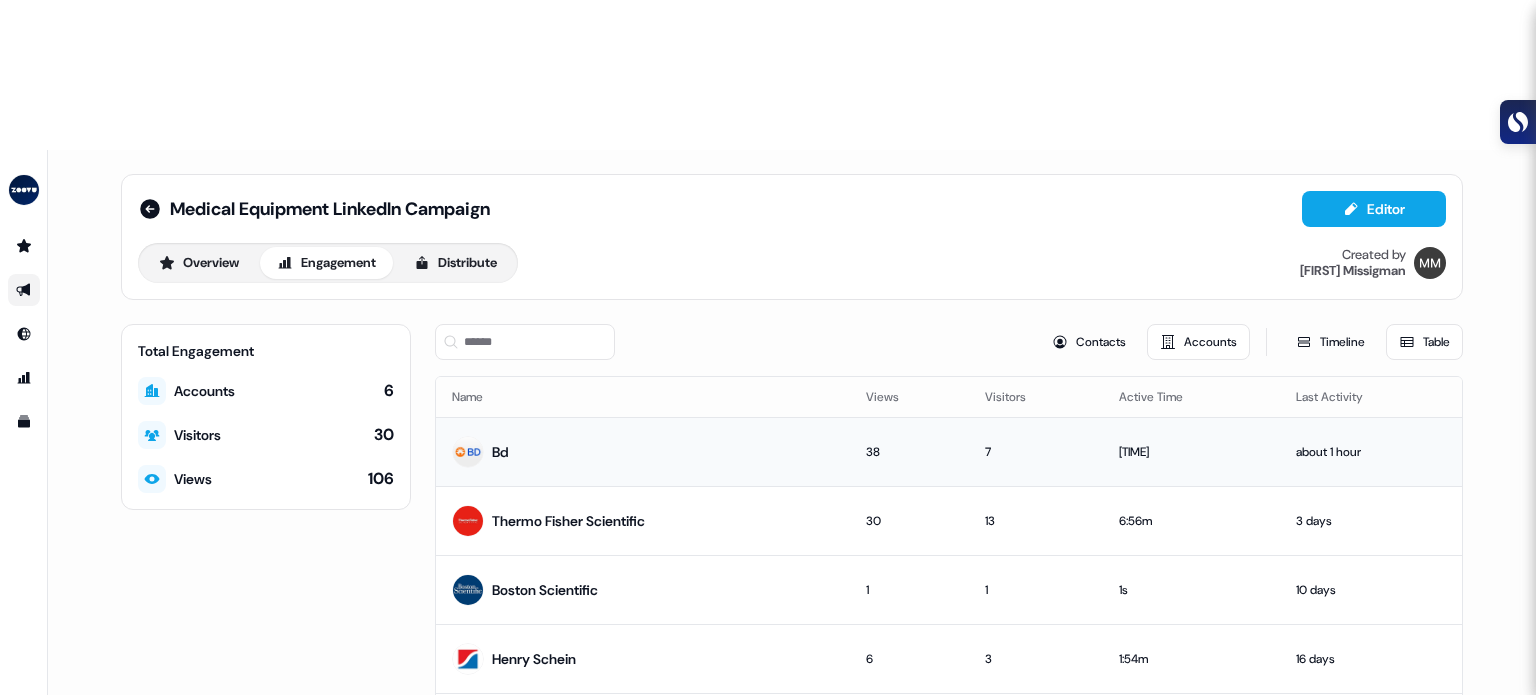 click on "Bd" at bounding box center (500, 452) 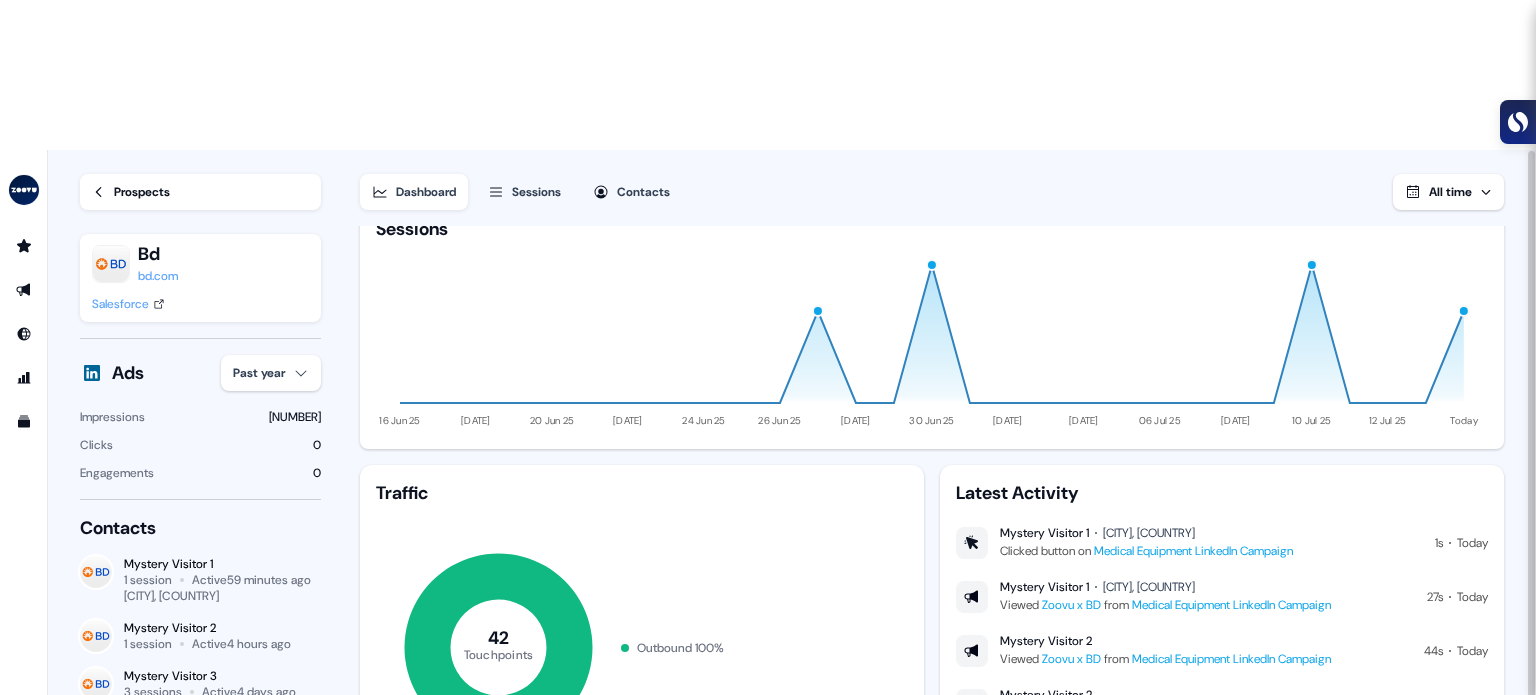 scroll, scrollTop: 126, scrollLeft: 0, axis: vertical 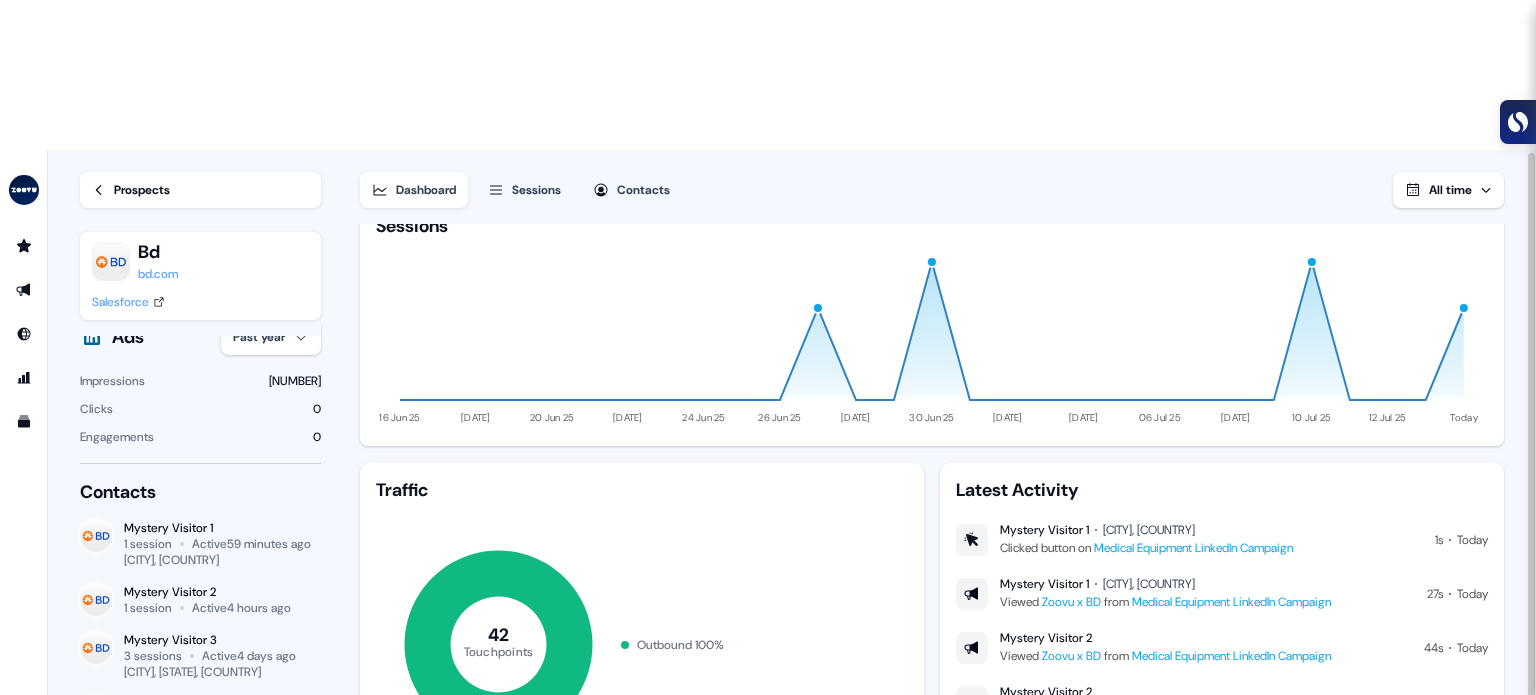 click on "All contacts" at bounding box center (200, 774) 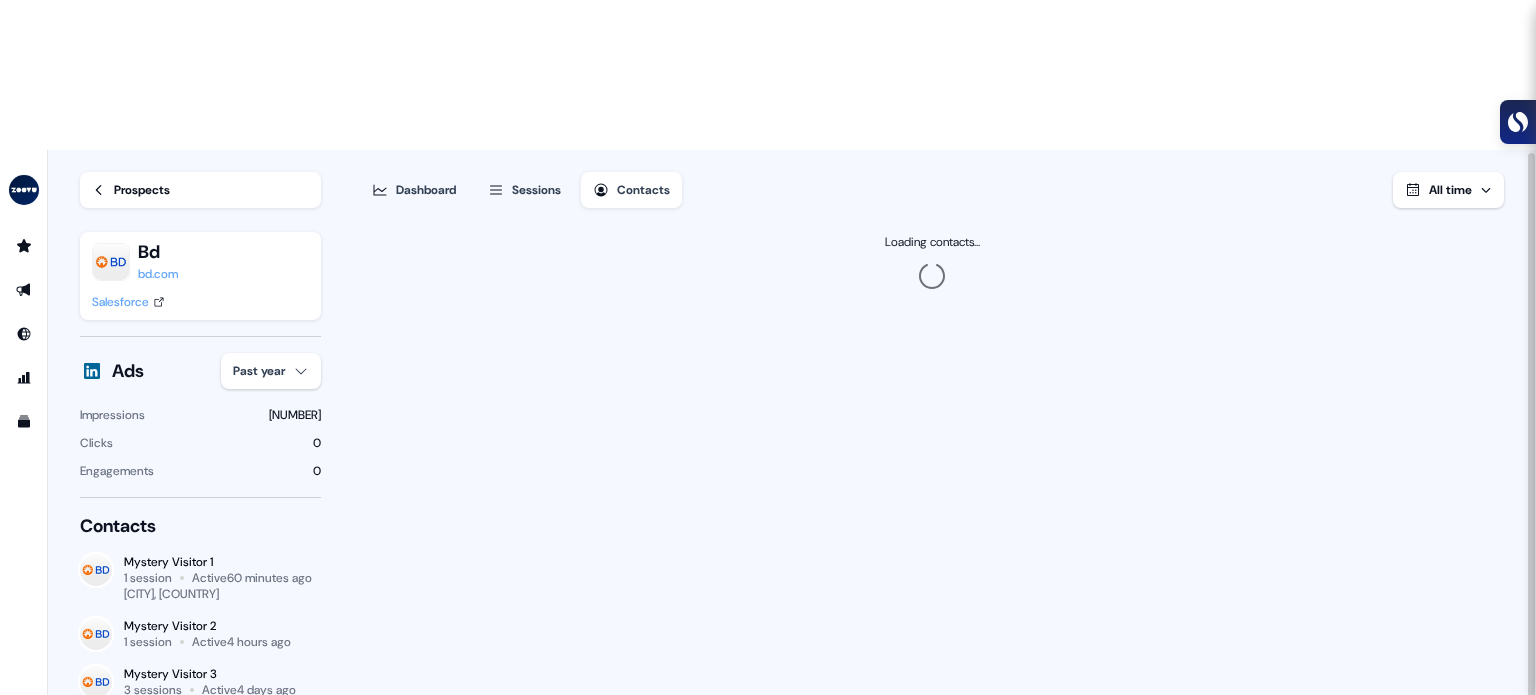 scroll, scrollTop: 0, scrollLeft: 0, axis: both 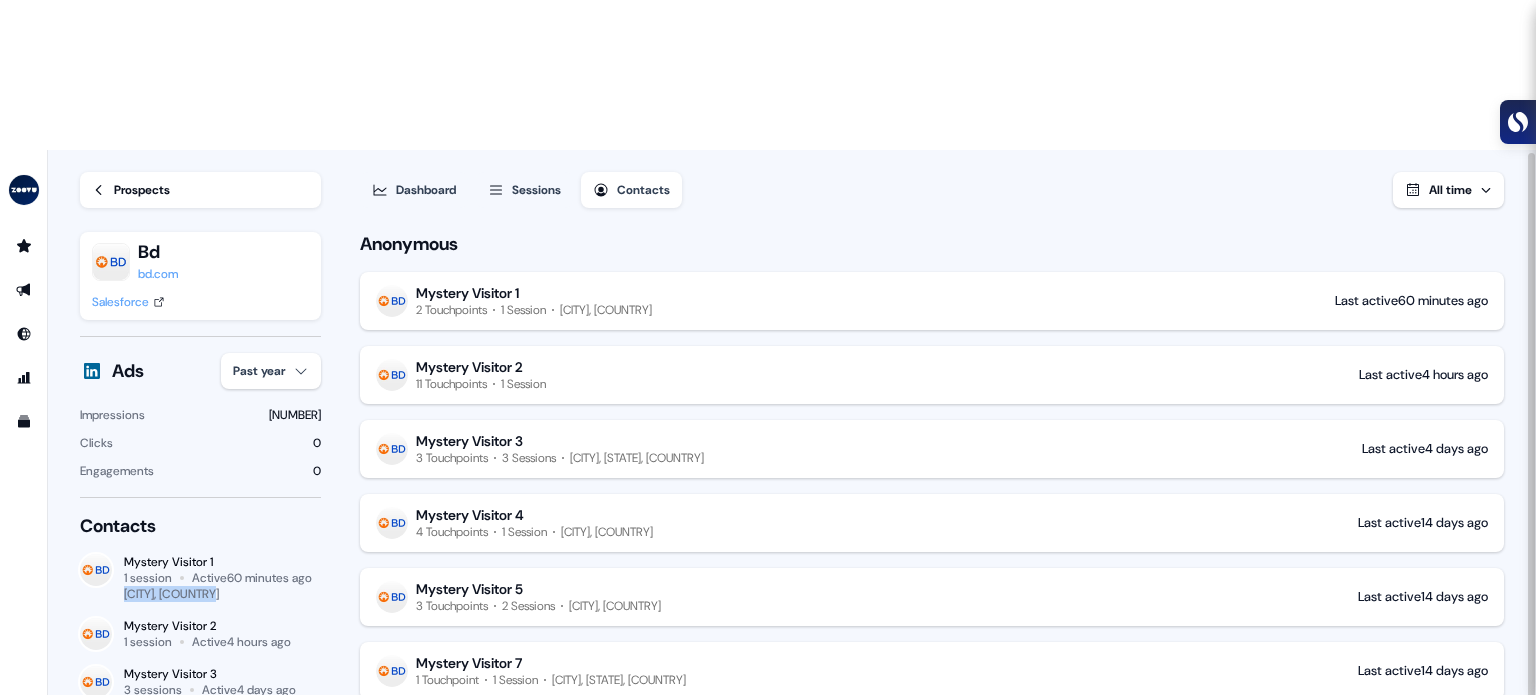 drag, startPoint x: 216, startPoint y: 441, endPoint x: 124, endPoint y: 439, distance: 92.021736 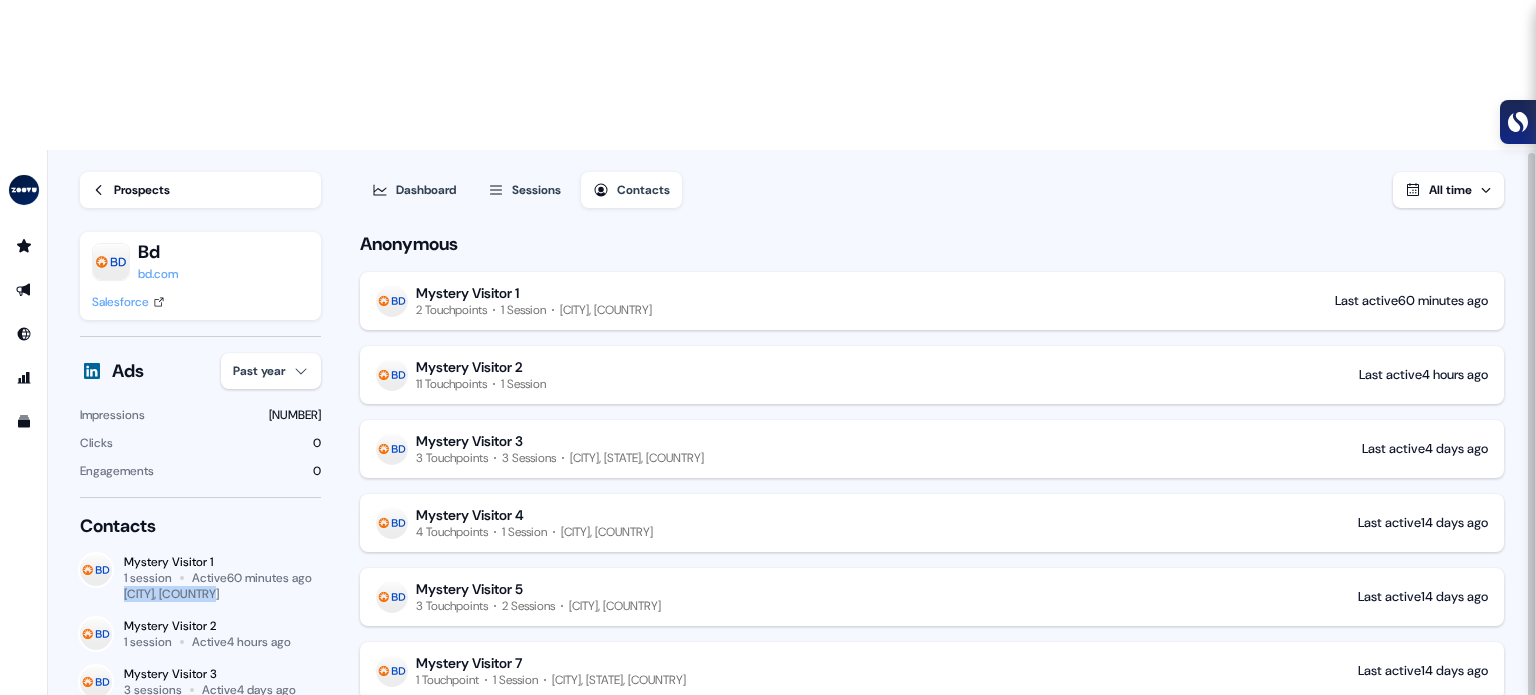 click on "Mystery Visitor 5" at bounding box center (538, 589) 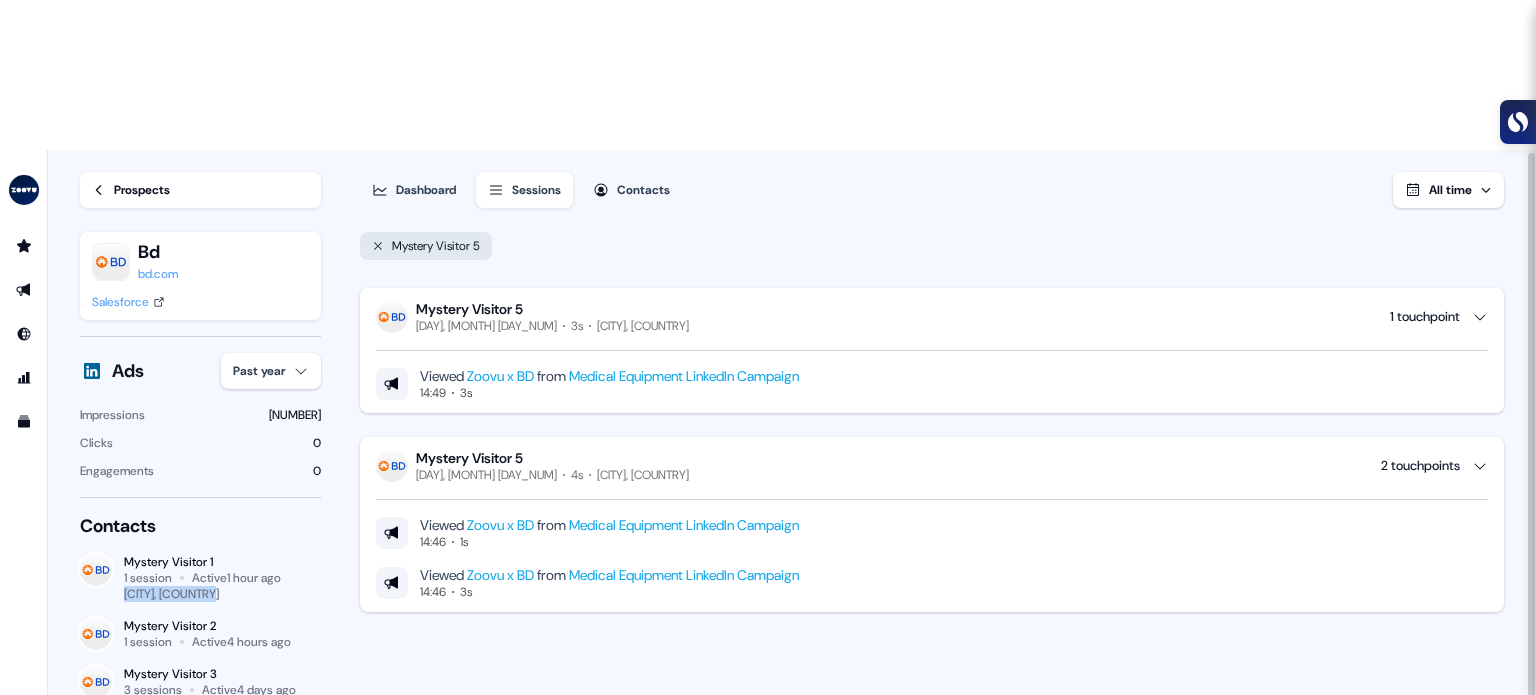 click on "[NUMBER]   touchpoints" at bounding box center (1420, 466) 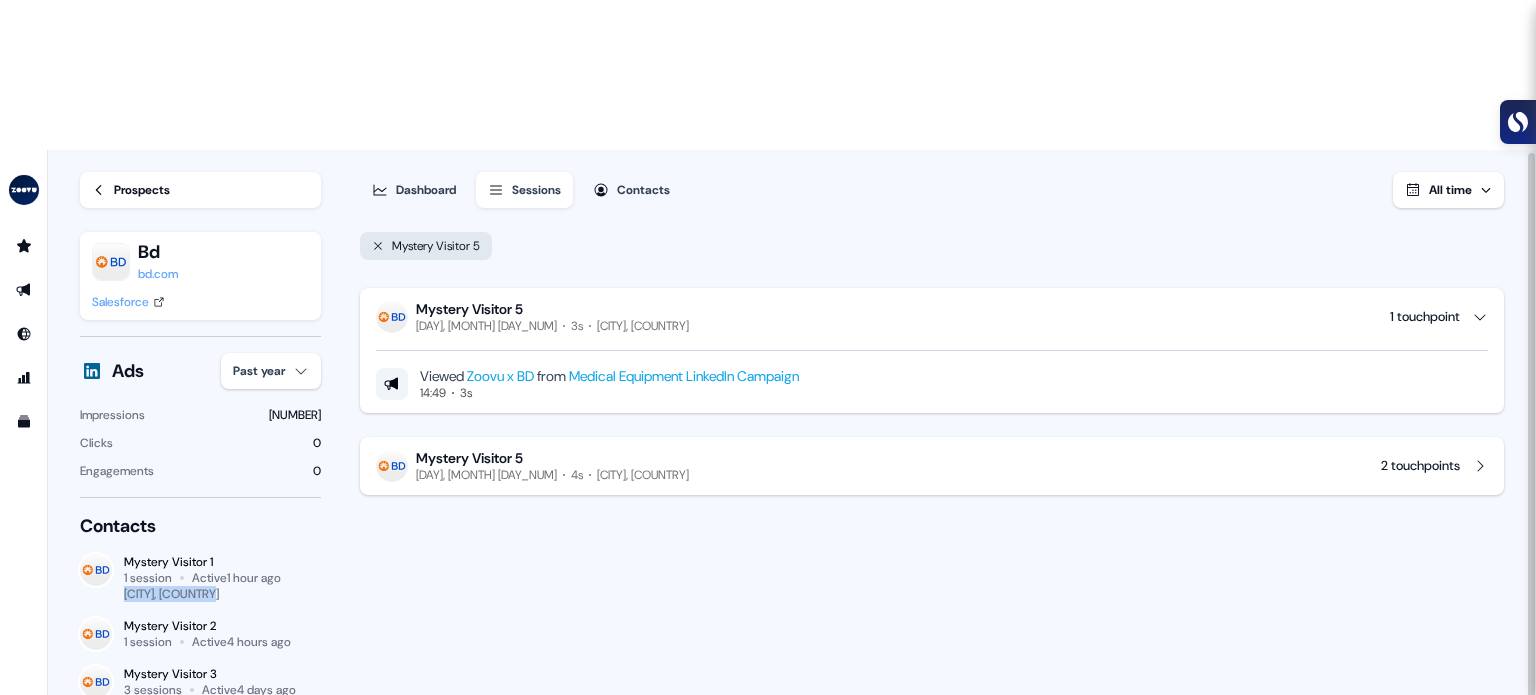click on "[NUMBER]   touchpoints" at bounding box center [1420, 466] 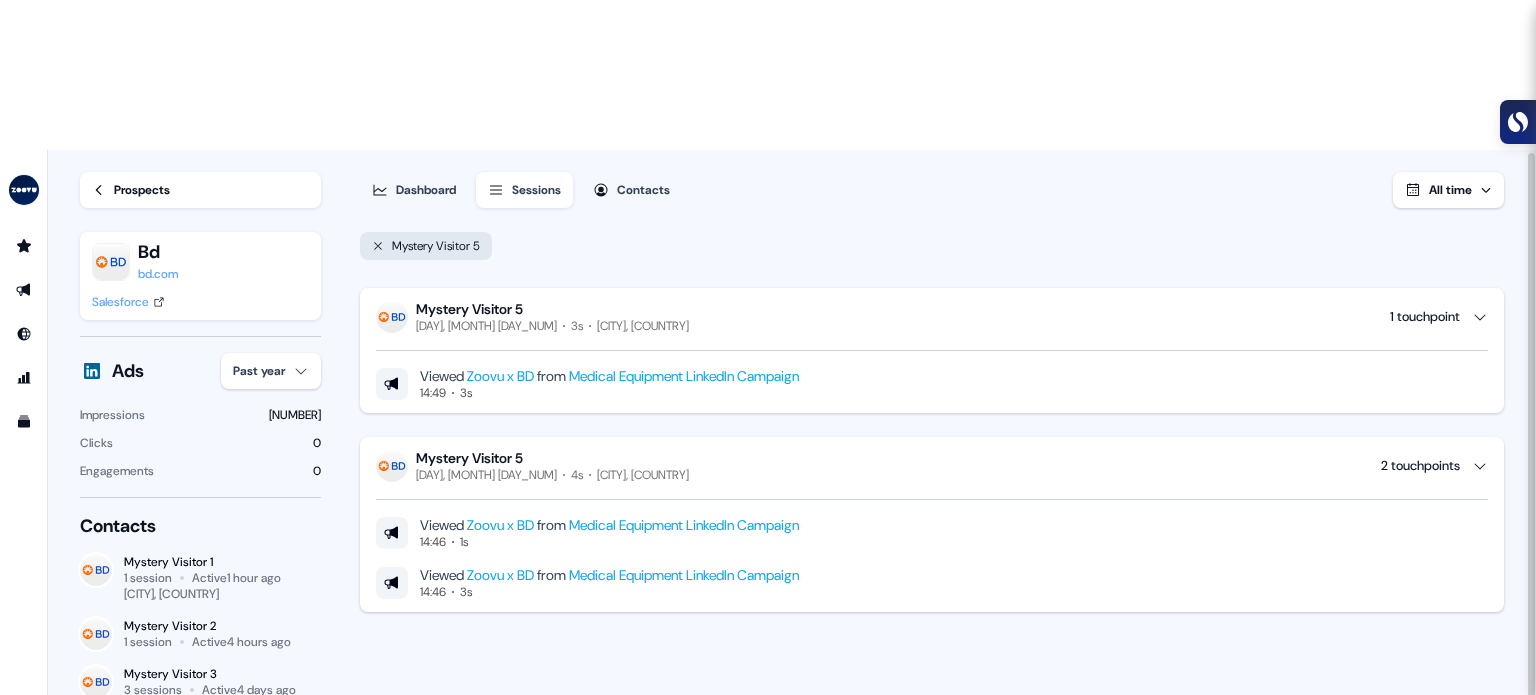 click on "Mystery Visitor 5 Mystery Visitor 5 [DAY], [MONTH] [DAY_NUM] [TIME] [CITY], [COUNTRY]   1   touchpoint Viewed   Zoovu x BD   from   Medical Equipment LinkedIn Campaign [TIME] [TIME] Mystery Visitor 5 [DAY], [MONTH] [DAY_NUM] [TIME] [CITY], [COUNTRY]   2   touchpoints Viewed   Zoovu x BD   from   Medical Equipment LinkedIn Campaign [TIME] [TIME] Viewed   Zoovu x BD   from   Medical Equipment LinkedIn Campaign [TIME] [TIME]" at bounding box center [932, 534] 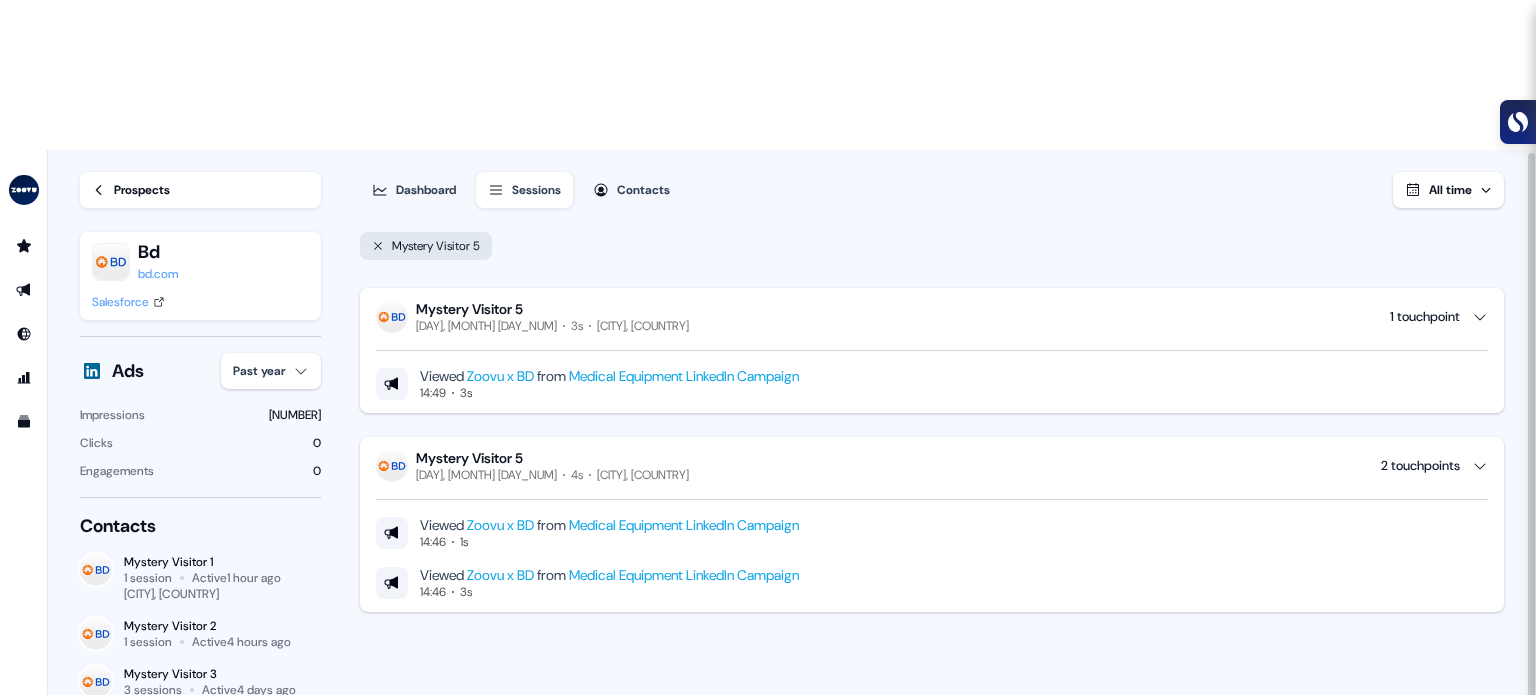 click on "Mystery Visitor 2" at bounding box center [207, 626] 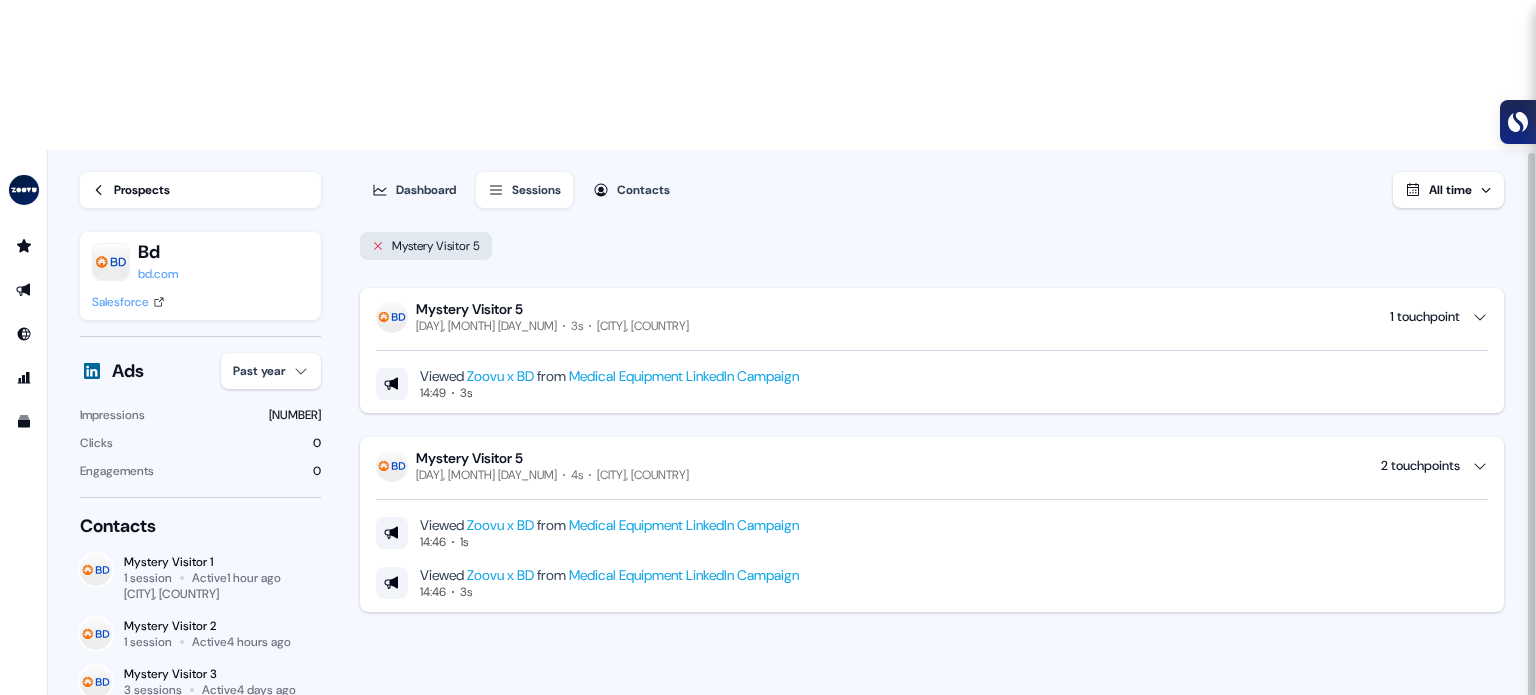 click 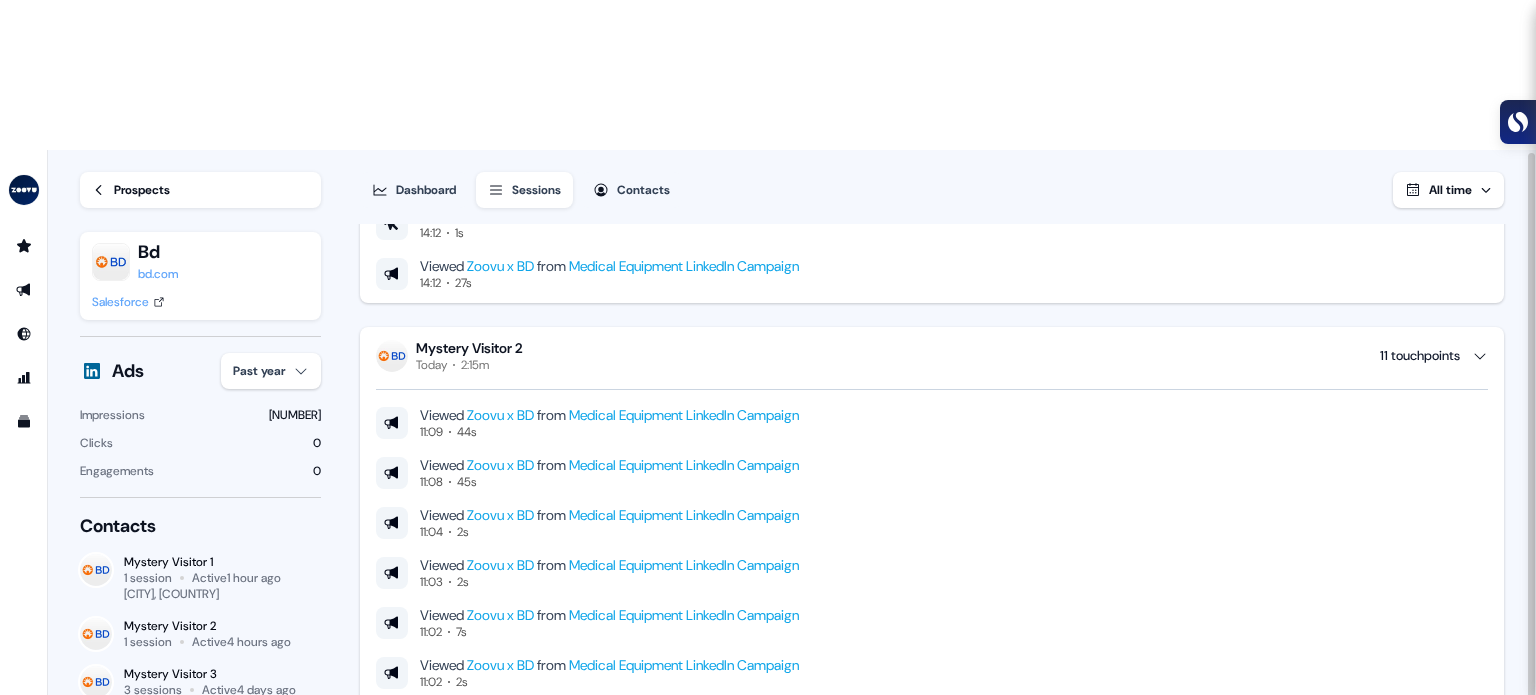 scroll, scrollTop: 103, scrollLeft: 0, axis: vertical 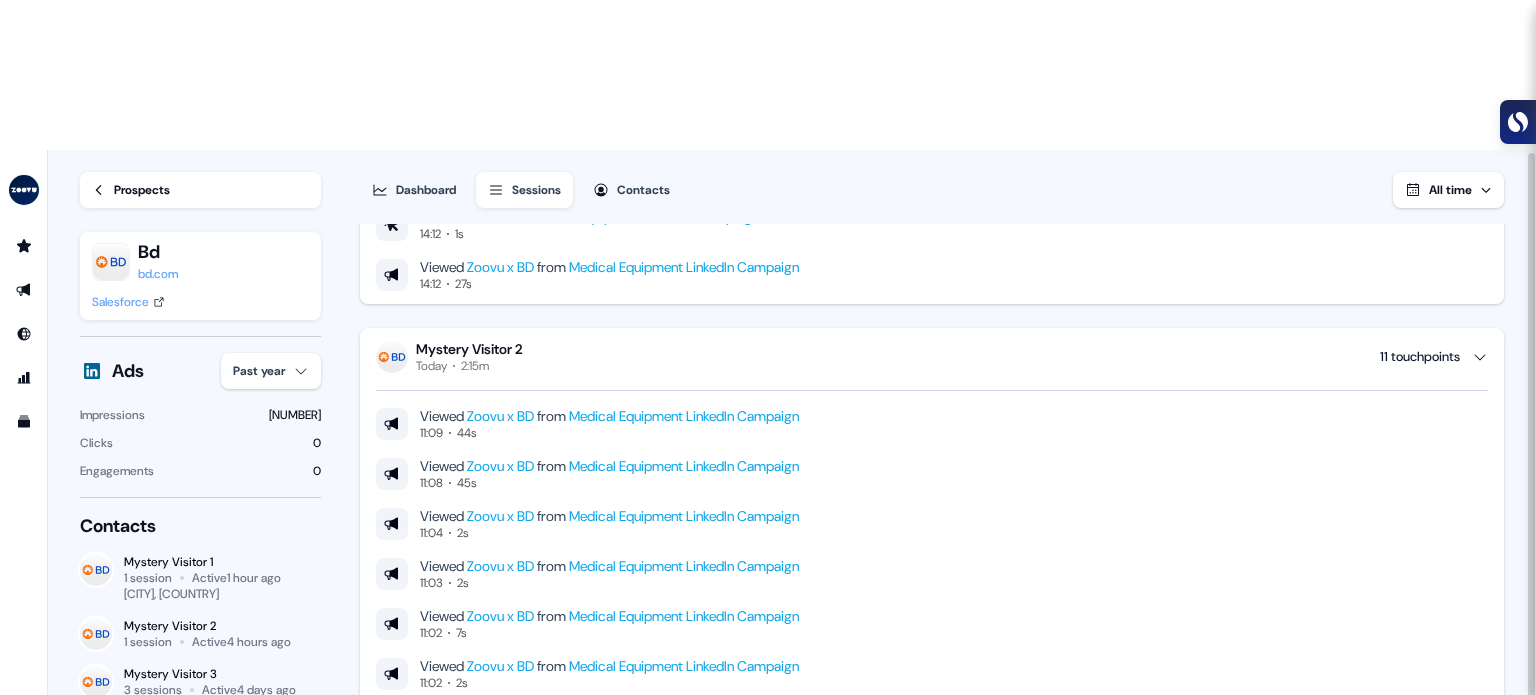 click on "11   touchpoints" at bounding box center [1420, 357] 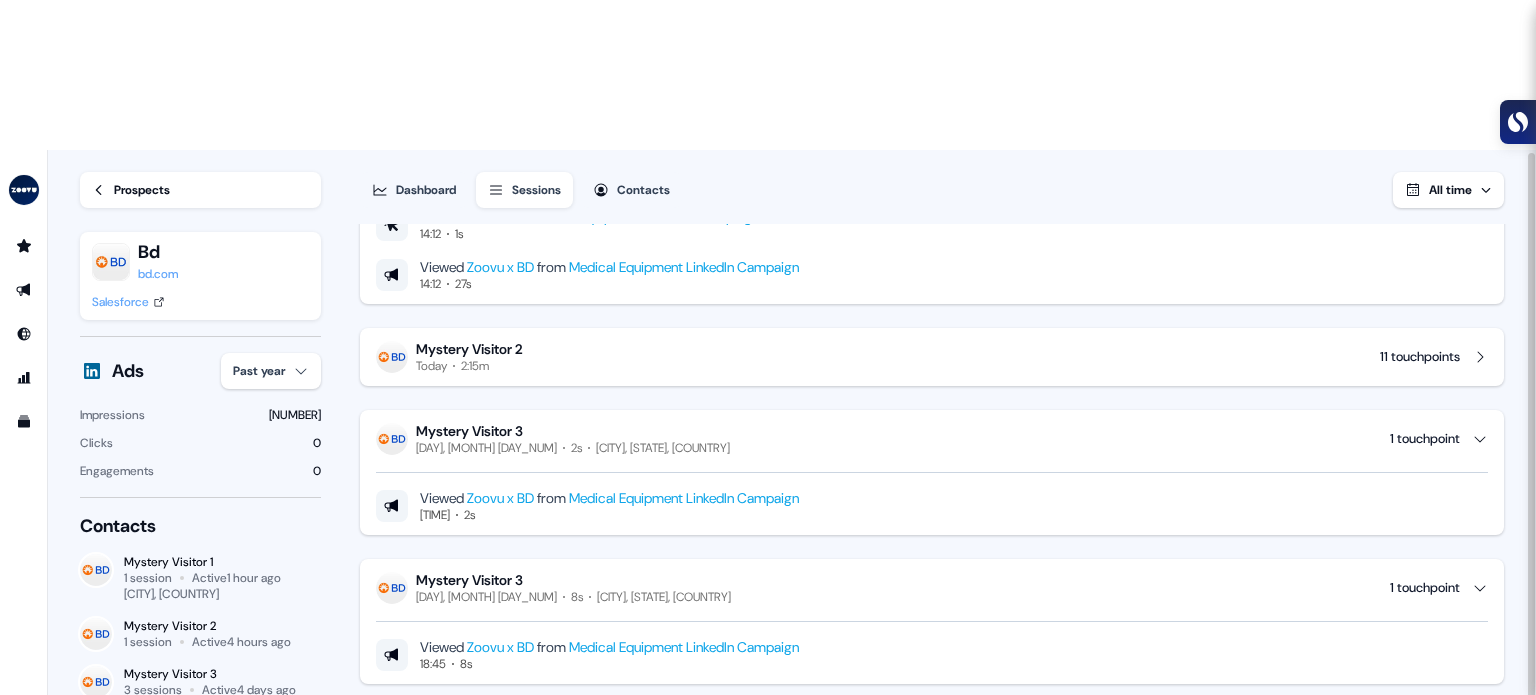 click on "Mystery Visitor 3" at bounding box center (573, 431) 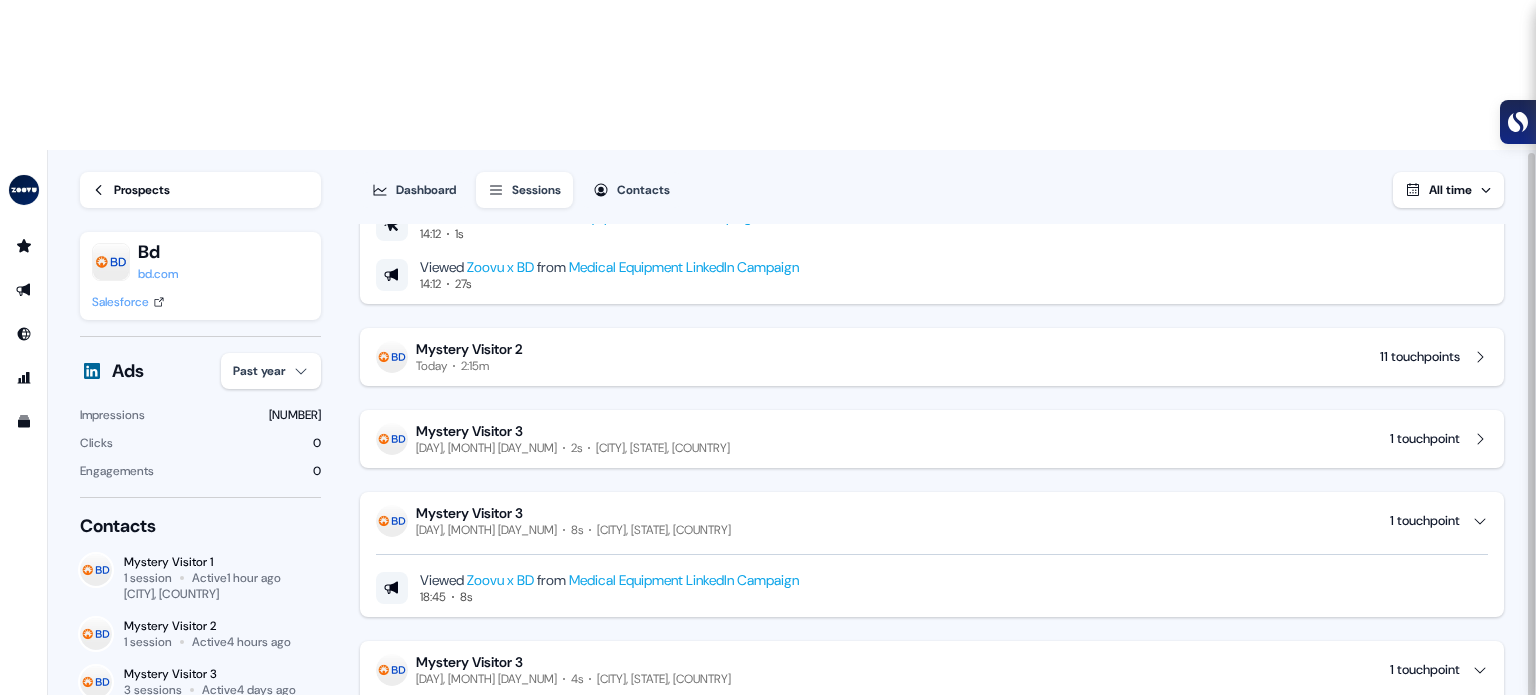 click on "Mystery Visitor 3" at bounding box center (573, 431) 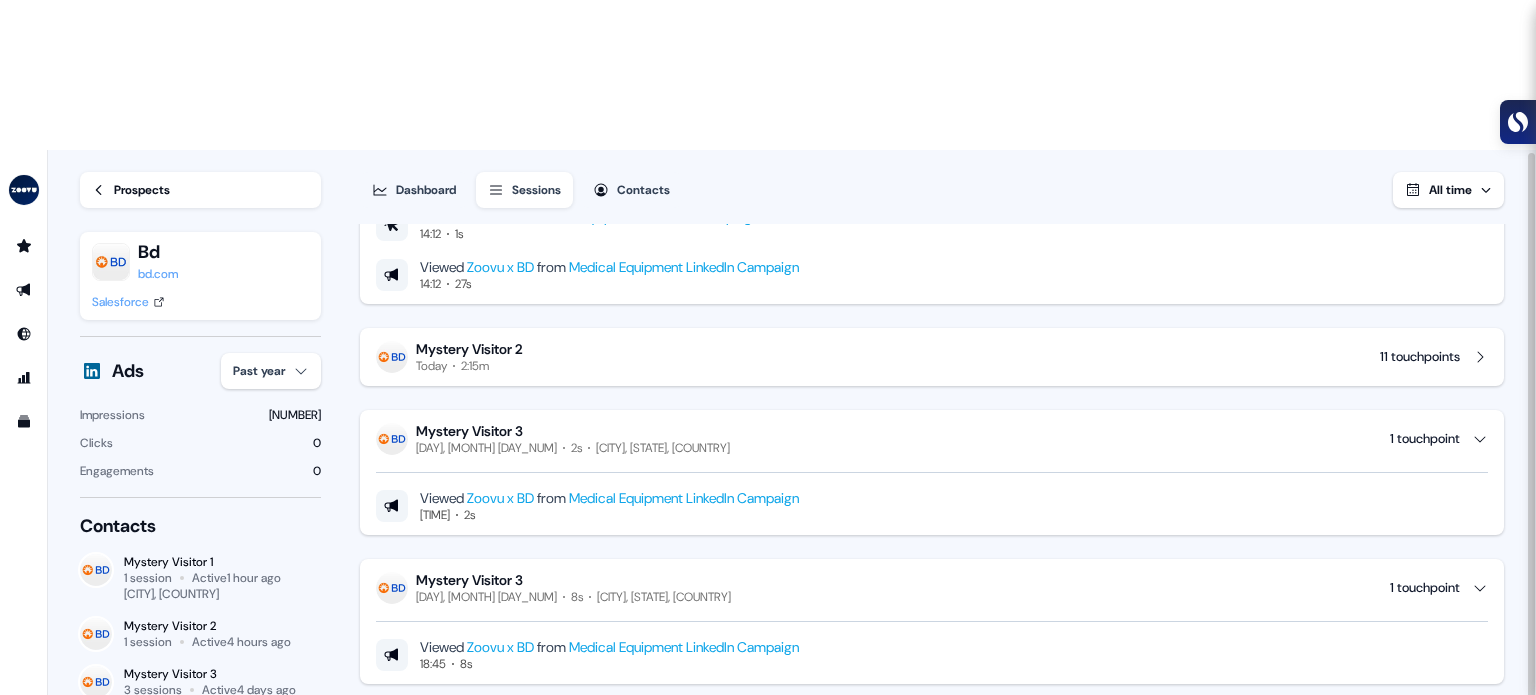 click on "Mystery Visitor 2" at bounding box center (469, 349) 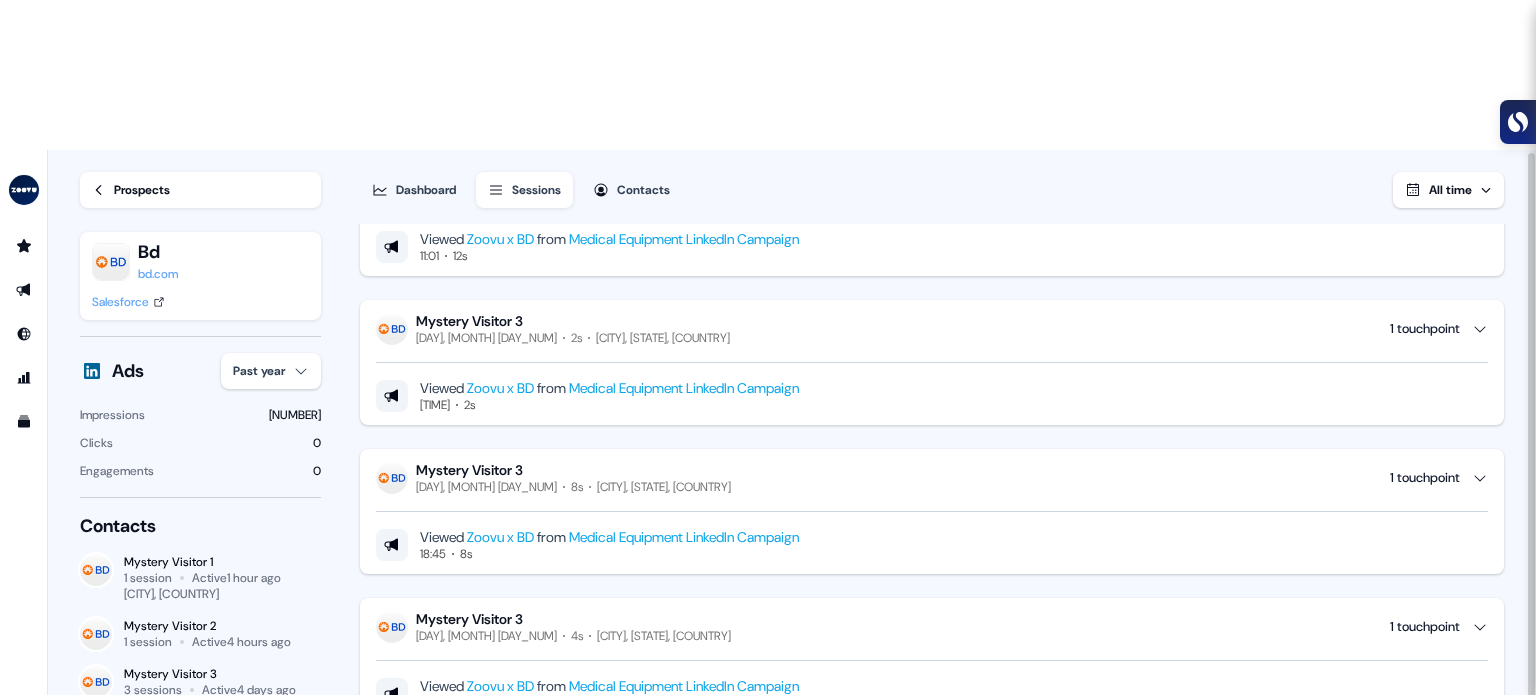 scroll, scrollTop: 800, scrollLeft: 0, axis: vertical 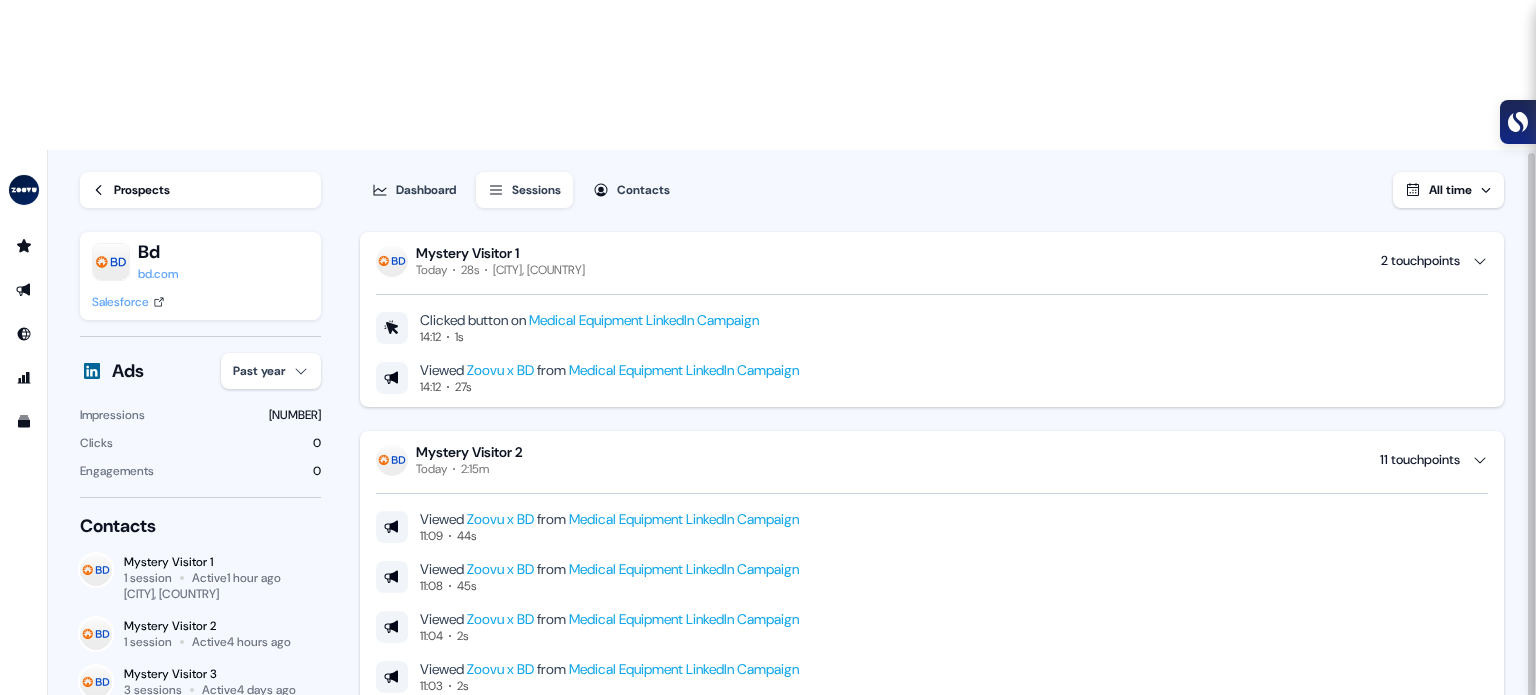 click on "bd.com" at bounding box center [158, 274] 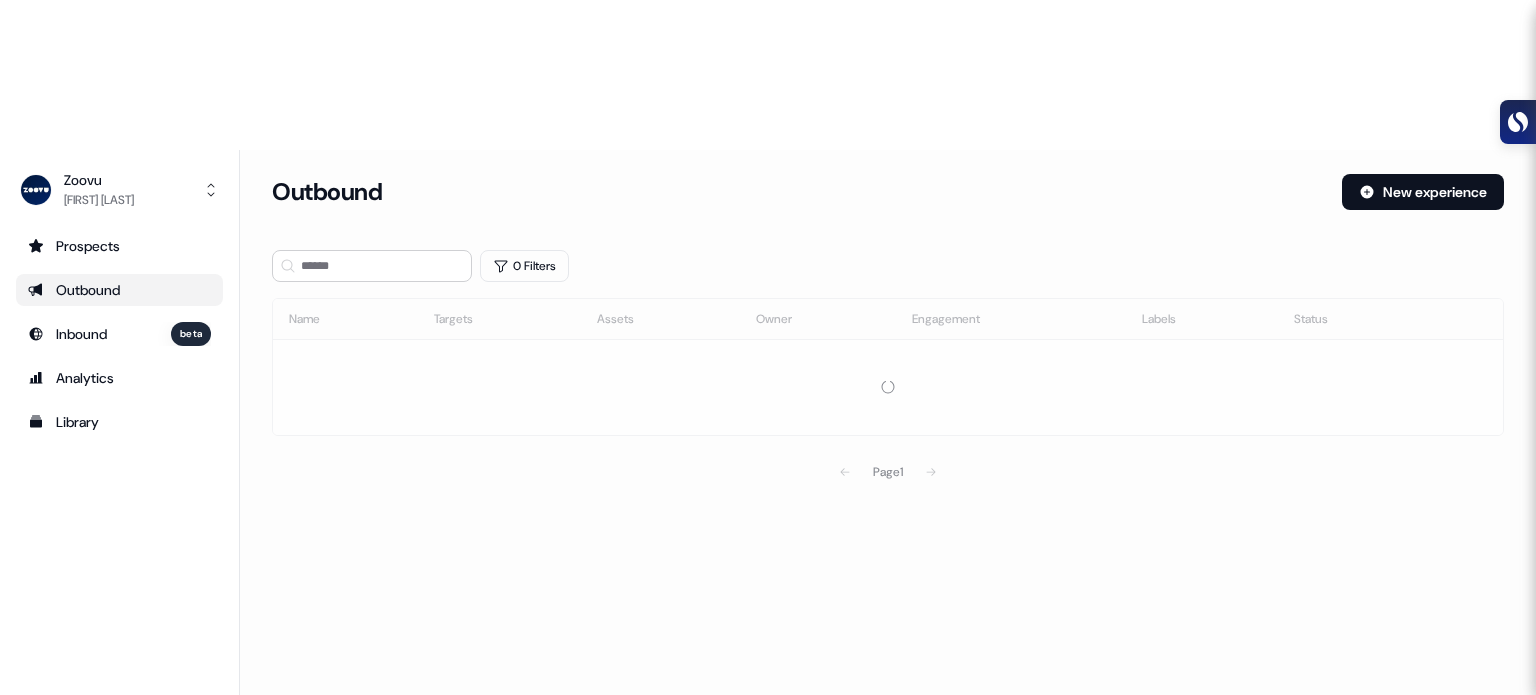 scroll, scrollTop: 0, scrollLeft: 0, axis: both 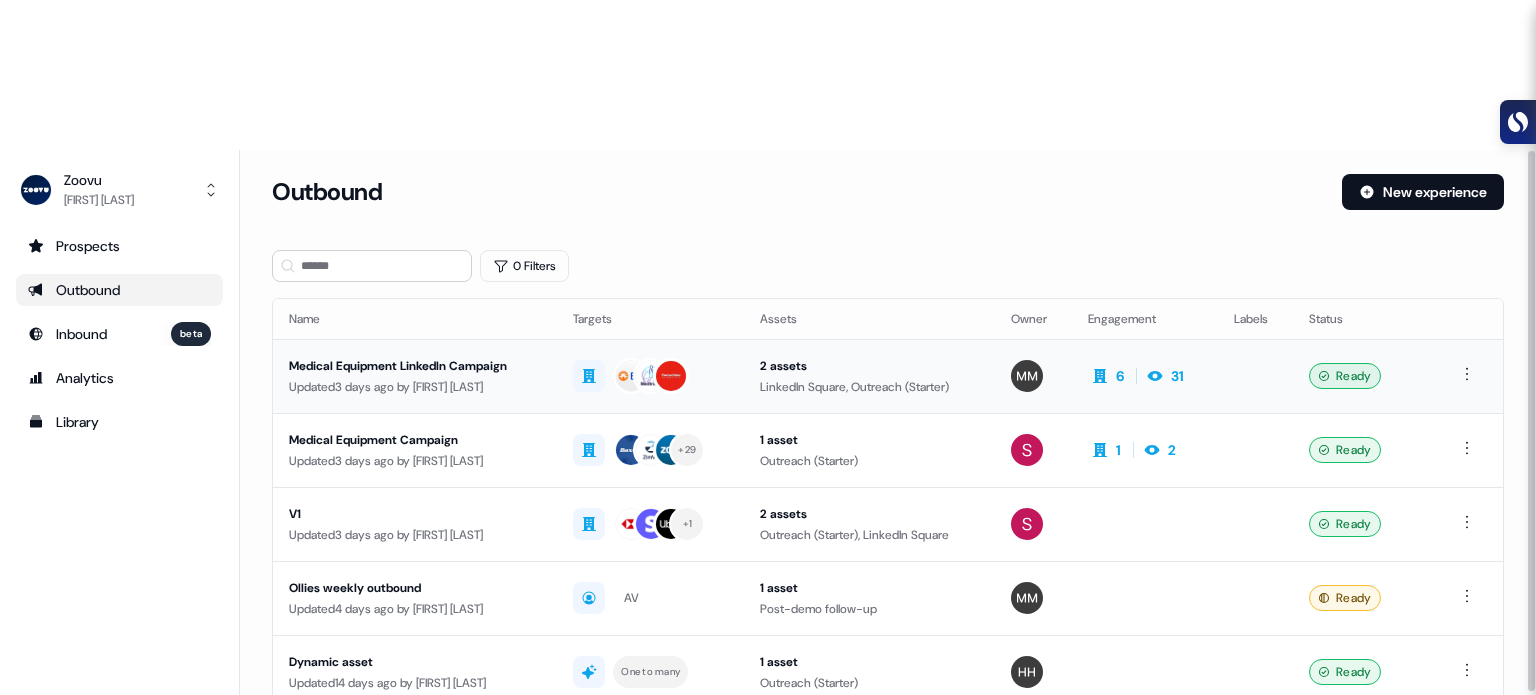 click on "Medical Equipment LinkedIn Campaign" at bounding box center (415, 366) 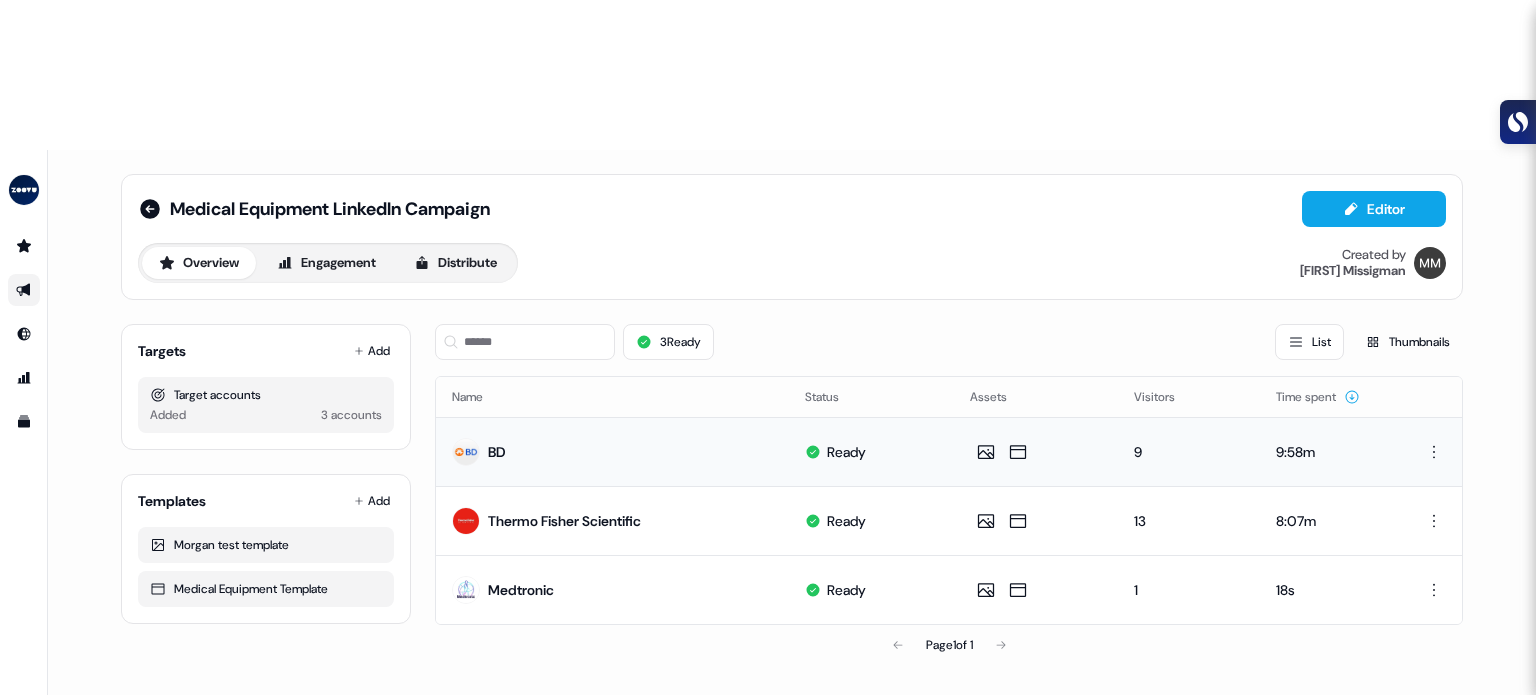 click on "BD" at bounding box center (497, 452) 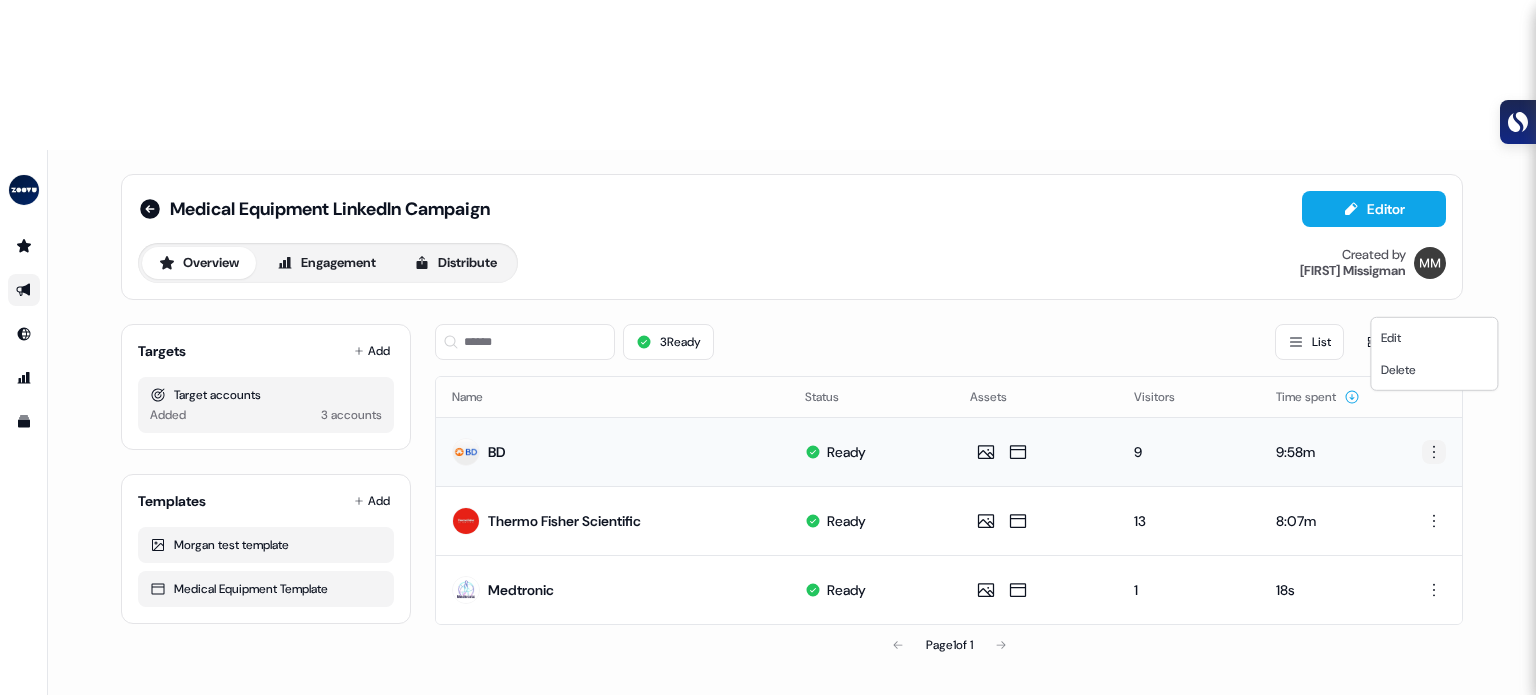 click on "For the best experience switch devices to a bigger screen. Go to Userled.io   Medical Equipment LinkedIn Campaign Editor Overview Engagement Distribute Created by Morgan   Missigman Targets Add Target   accounts Added 3   accounts Templates Add Morgan test template Medical Equipment Template 3  Ready List Thumbnails Name Status Assets Visitors Time spent BD Ready 9 9:58m Thermo Fisher Scientific Ready 13 8:07m Medtronic Ready 1 18s Page  1  of 1 Edit Delete" at bounding box center [768, 422] 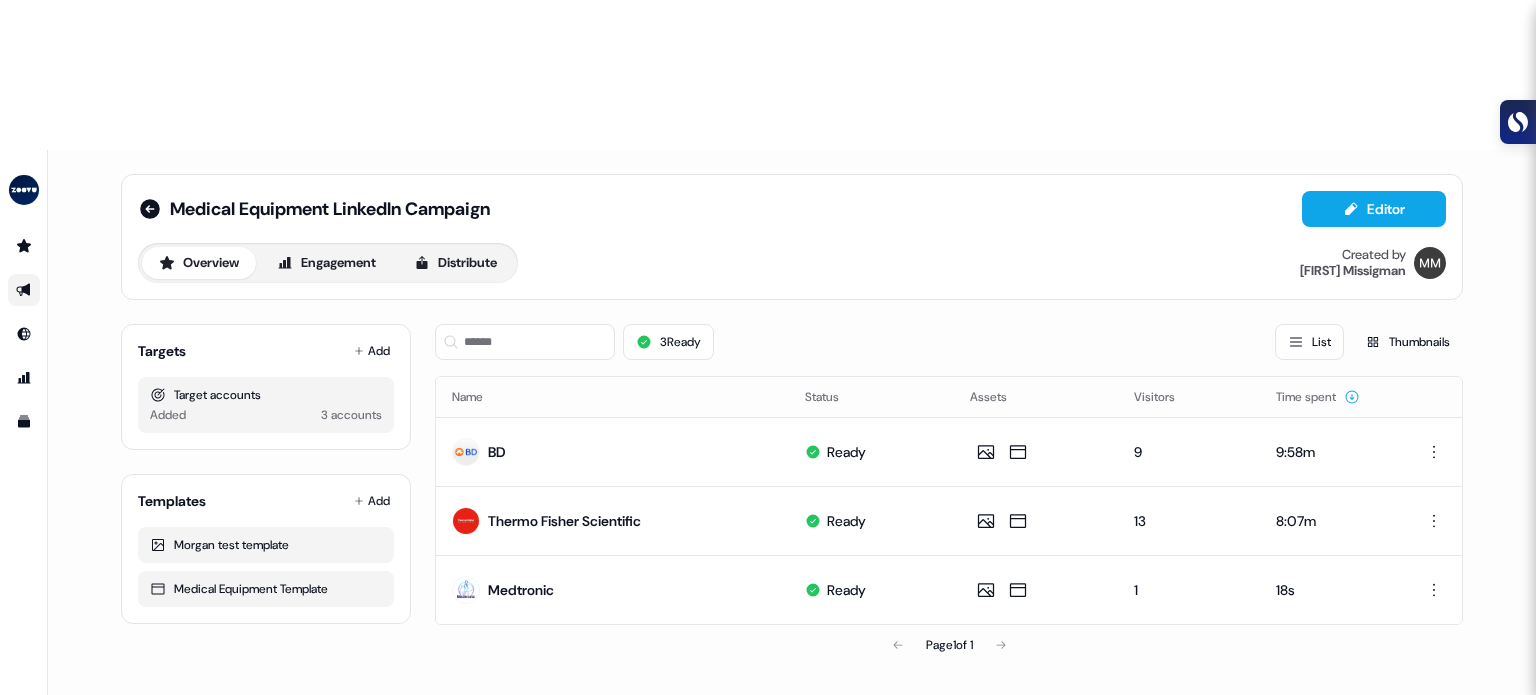click on "Page  1  of 1" at bounding box center (949, 645) 